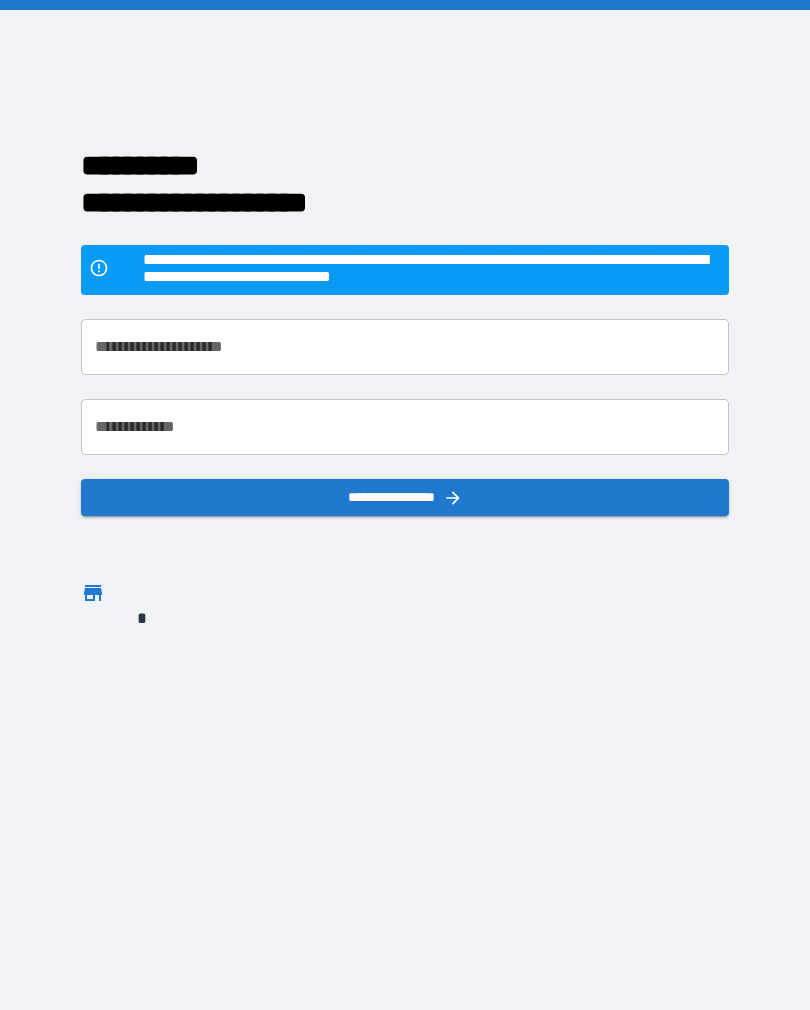 scroll, scrollTop: 0, scrollLeft: 0, axis: both 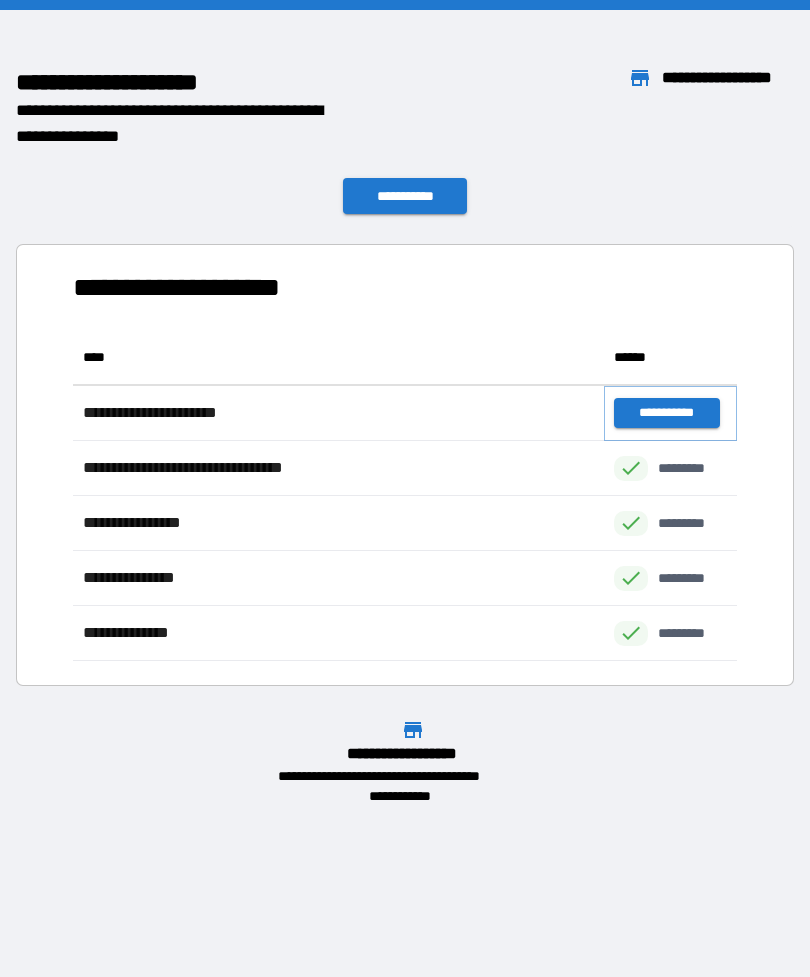click on "**********" at bounding box center (666, 413) 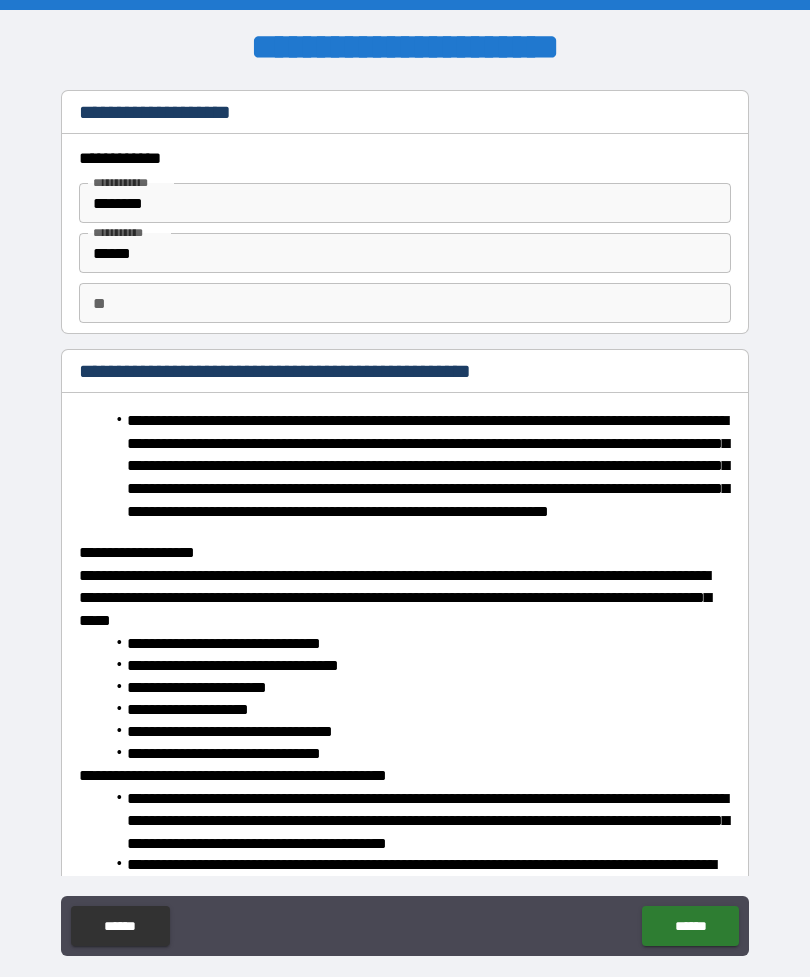 type on "*" 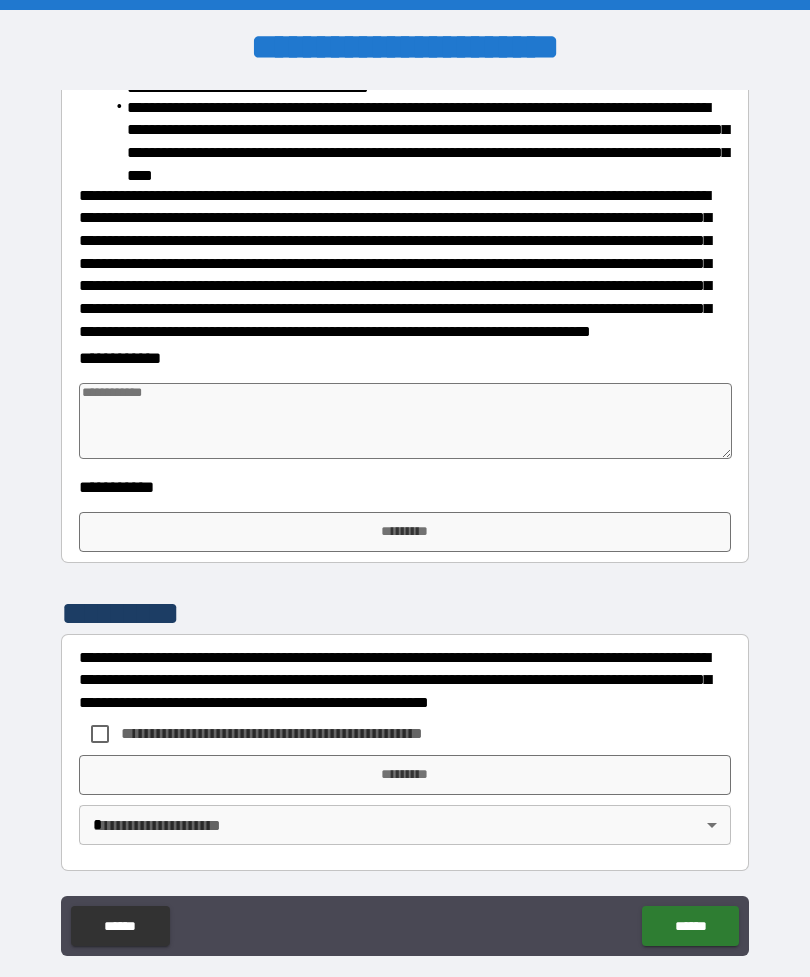 scroll, scrollTop: 1694, scrollLeft: 0, axis: vertical 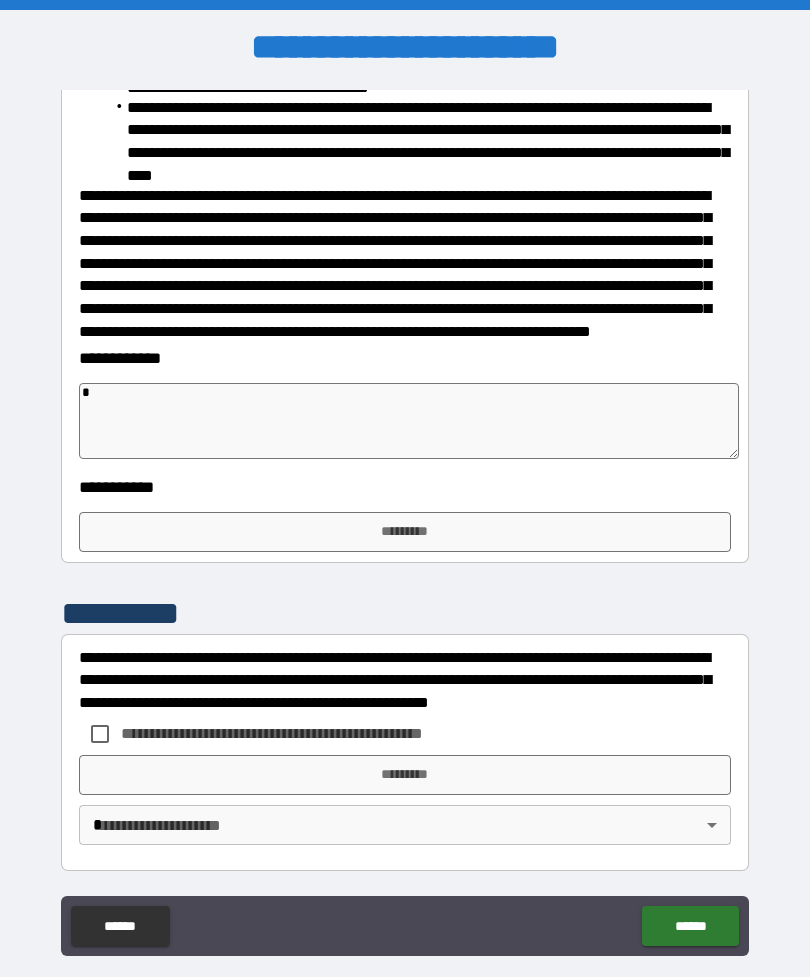 type on "*" 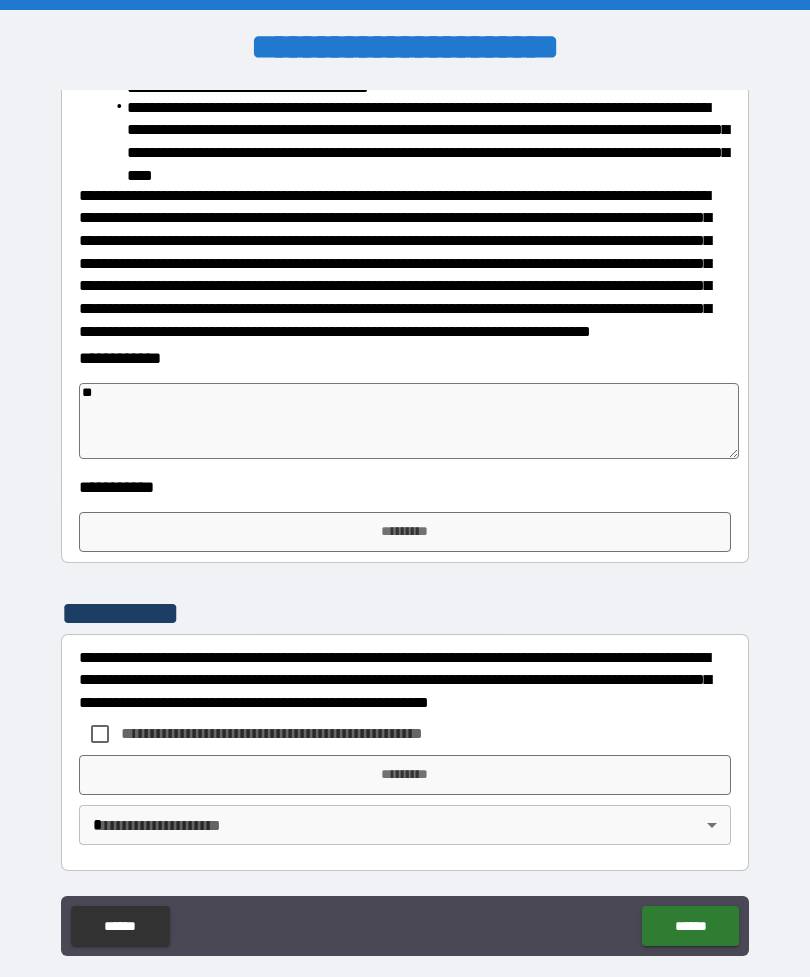 type on "**" 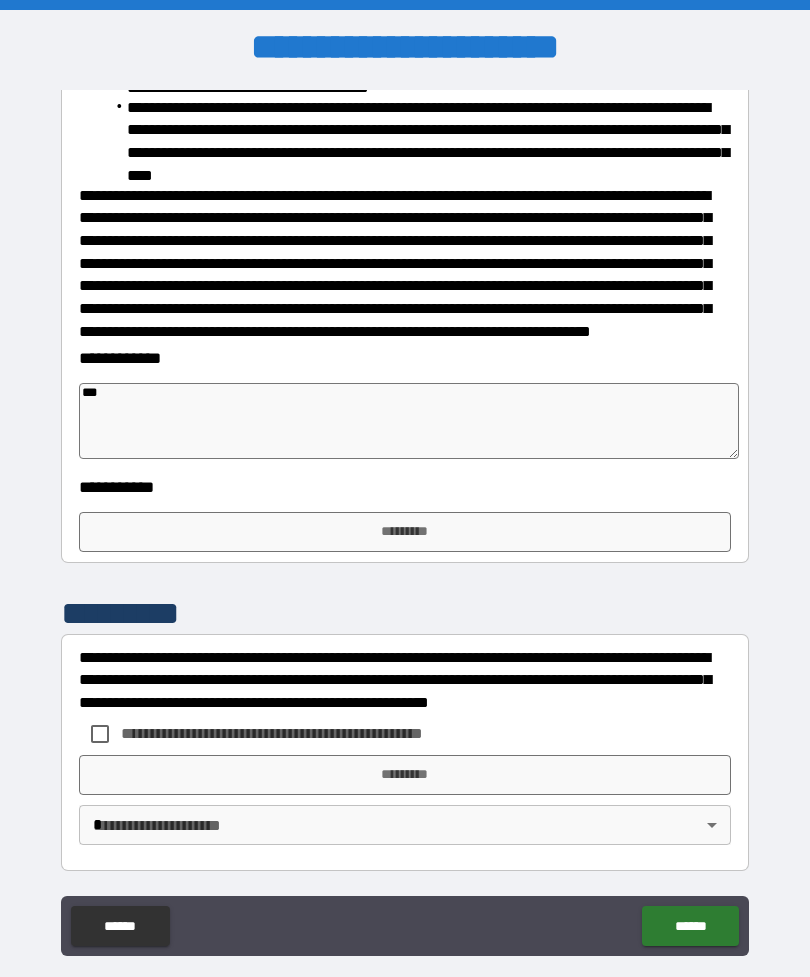 type on "*" 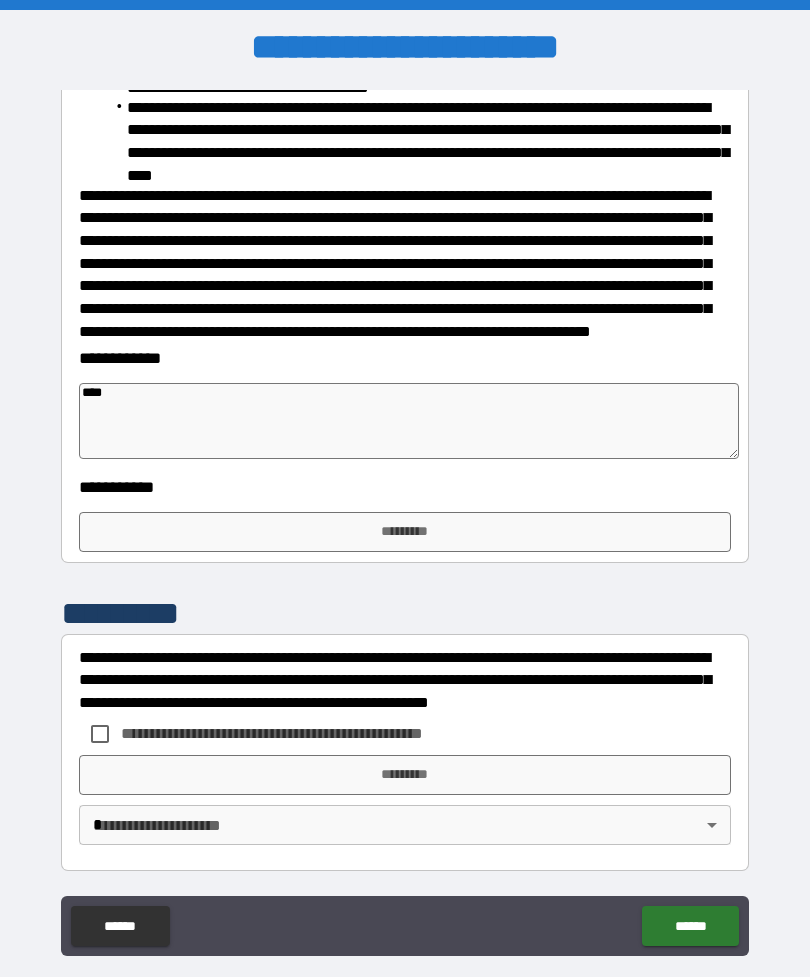 type on "*" 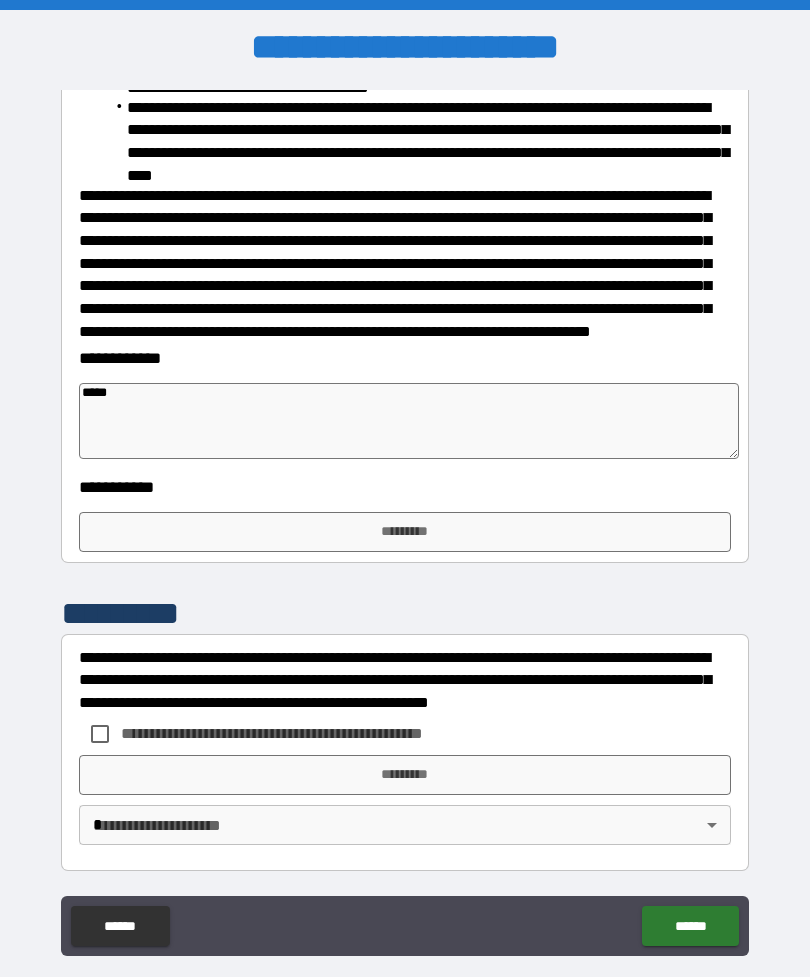 type on "*" 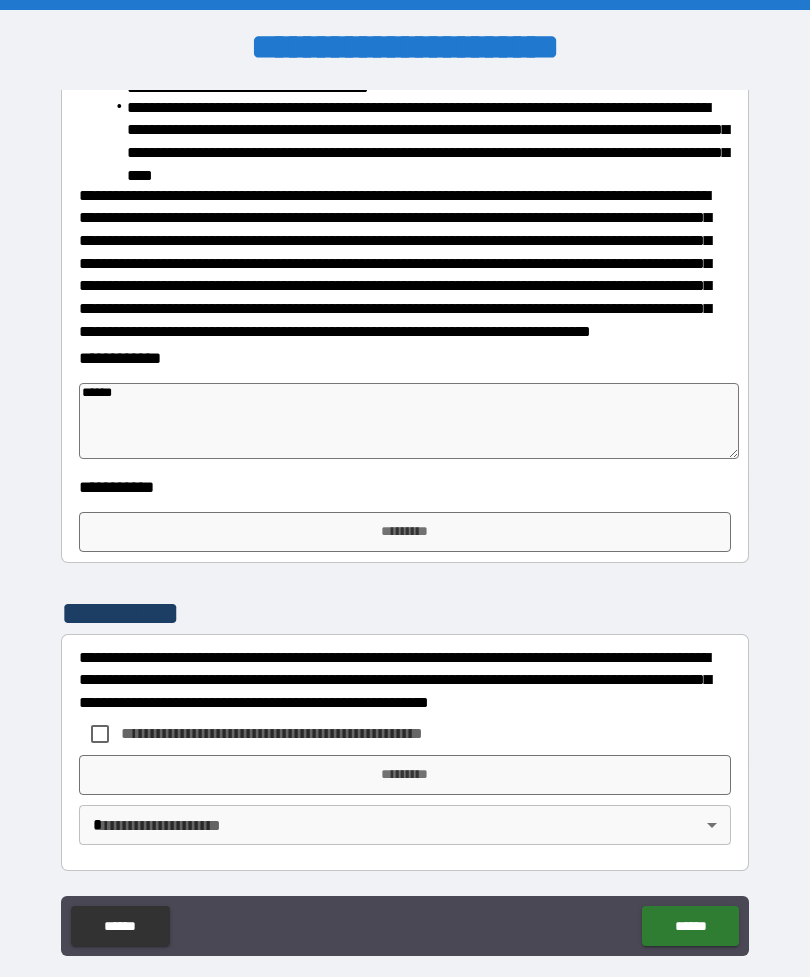 type on "******" 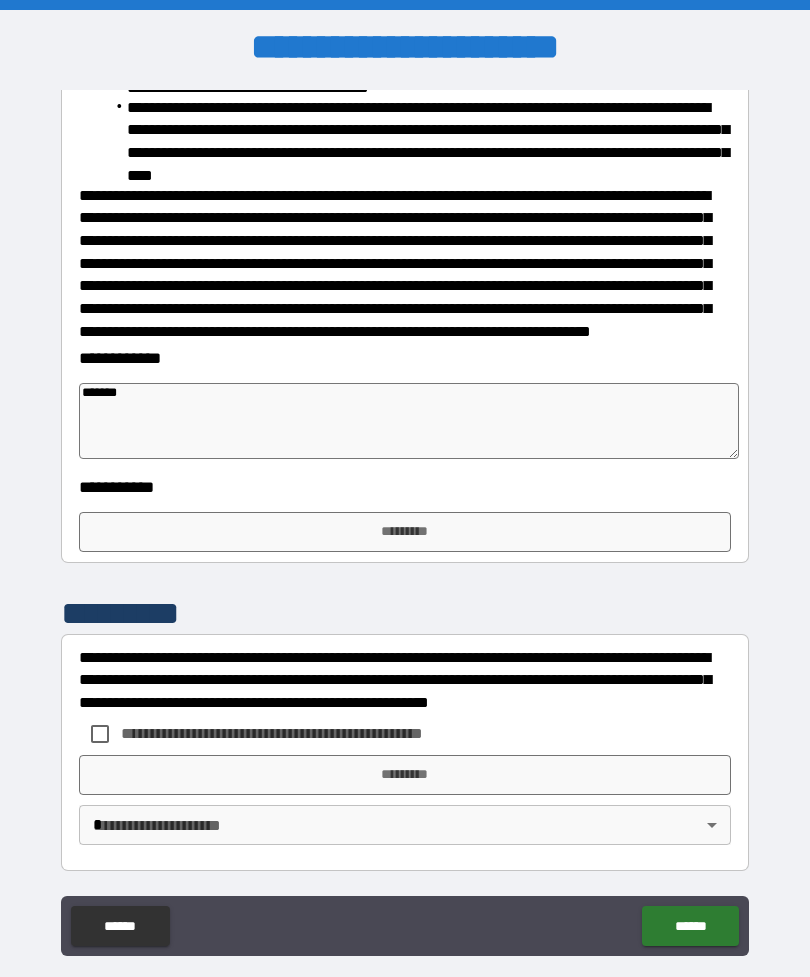 type on "*" 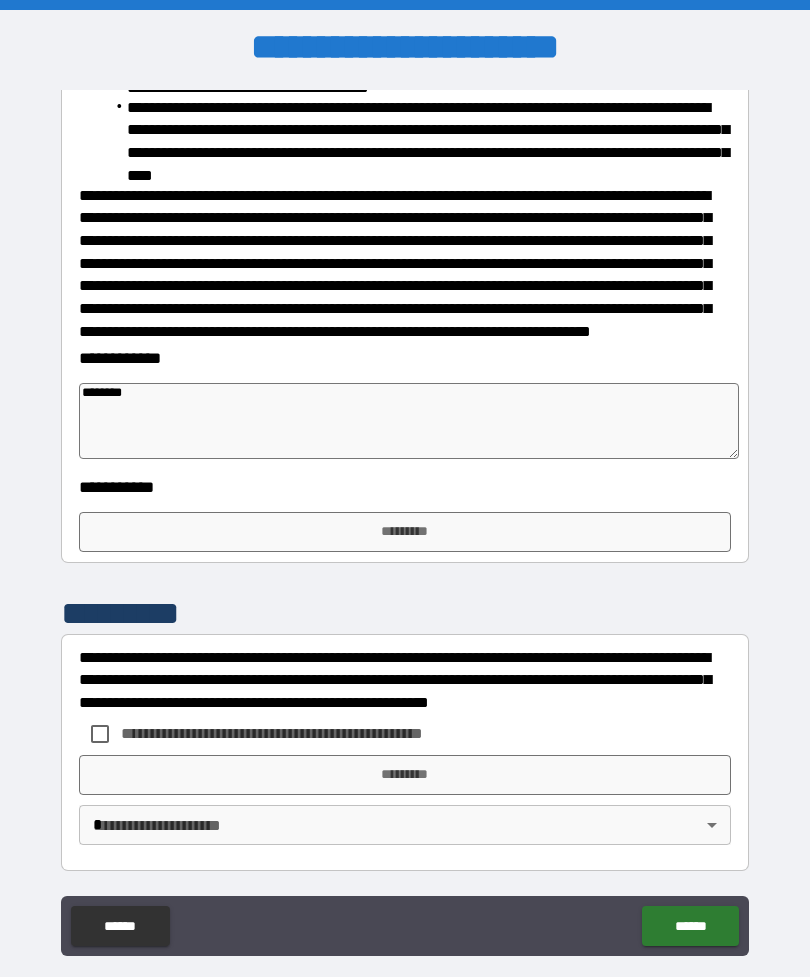 type on "*" 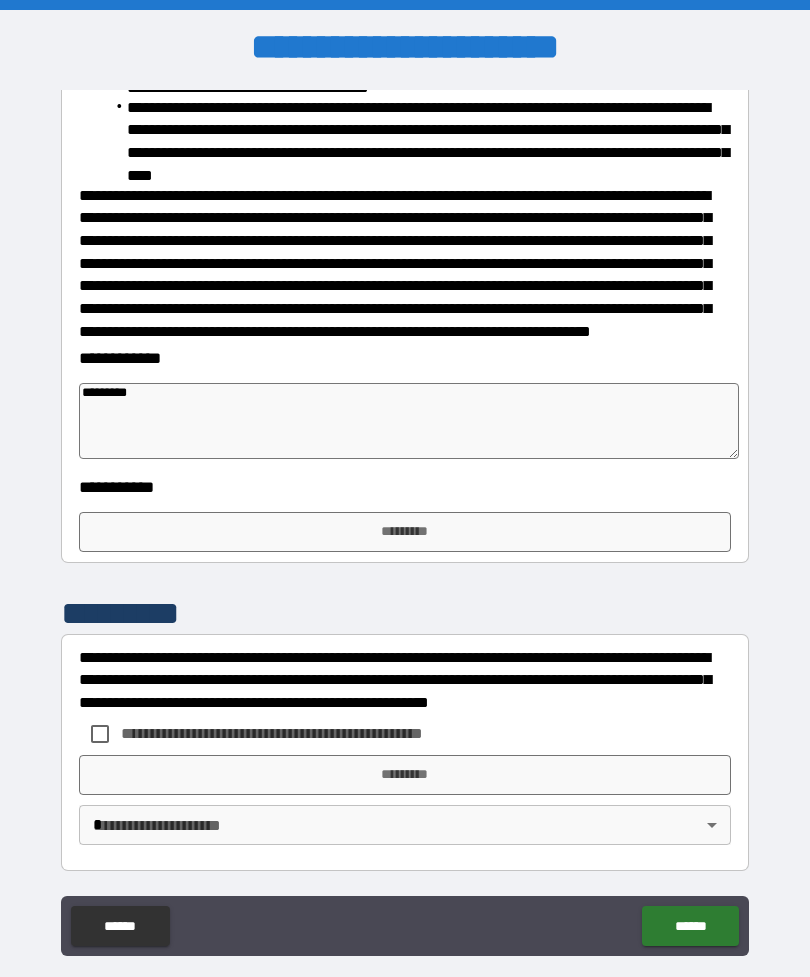 type on "*" 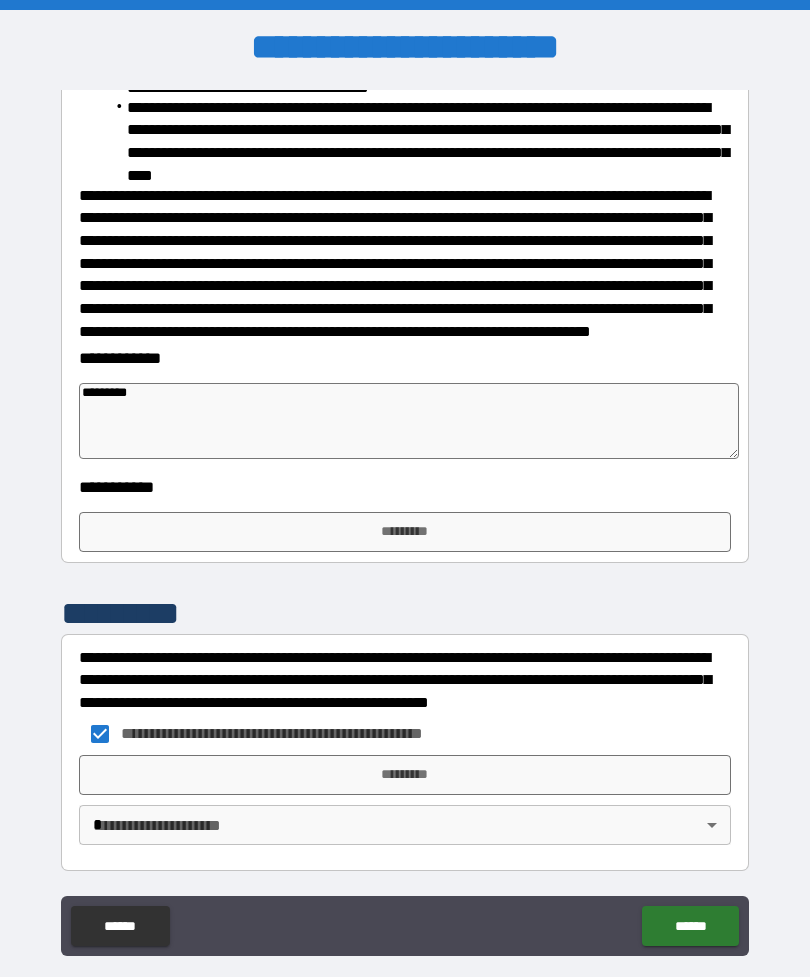 click on "**********" at bounding box center [405, 520] 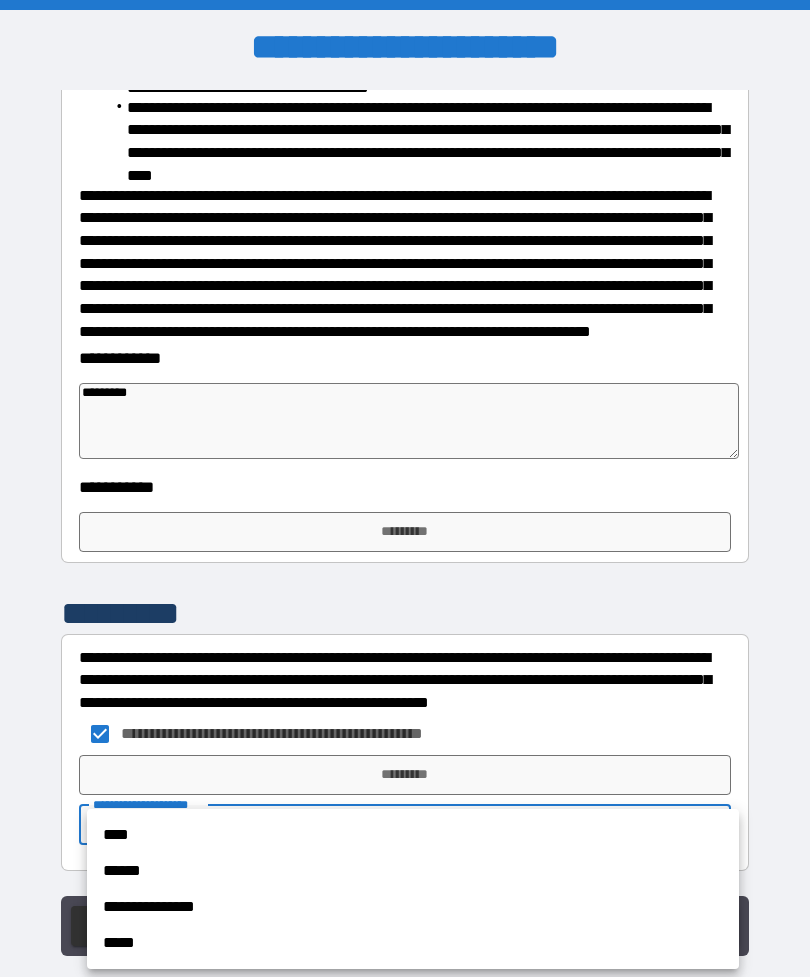 click on "****" at bounding box center [413, 835] 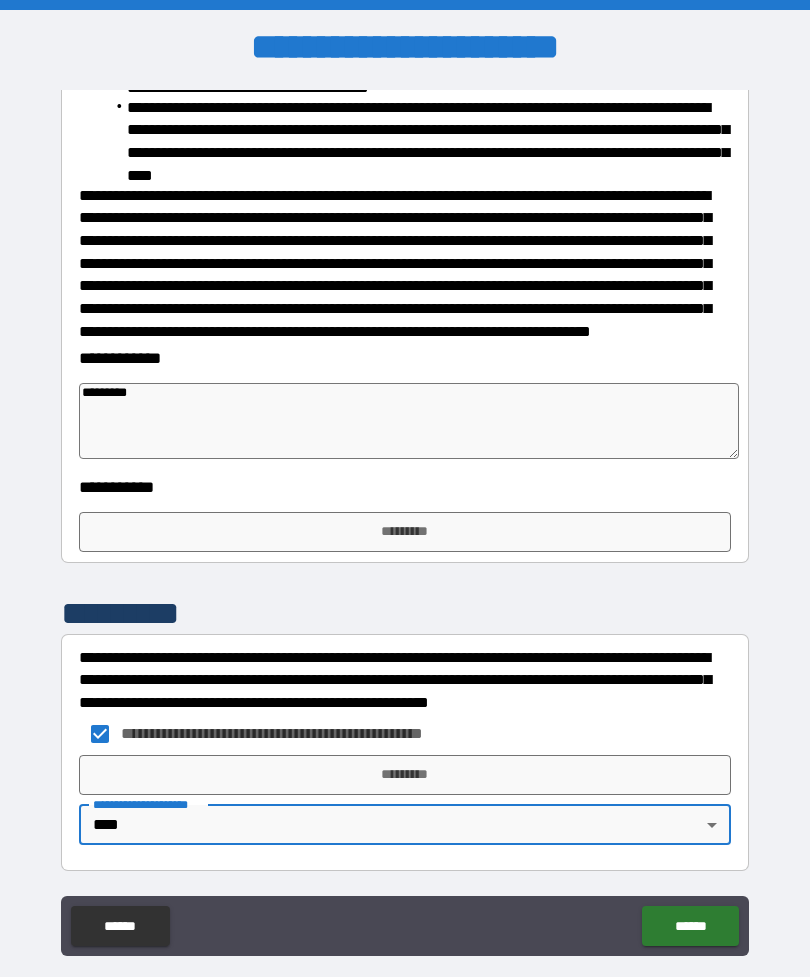 click on "**********" at bounding box center [417, 141] 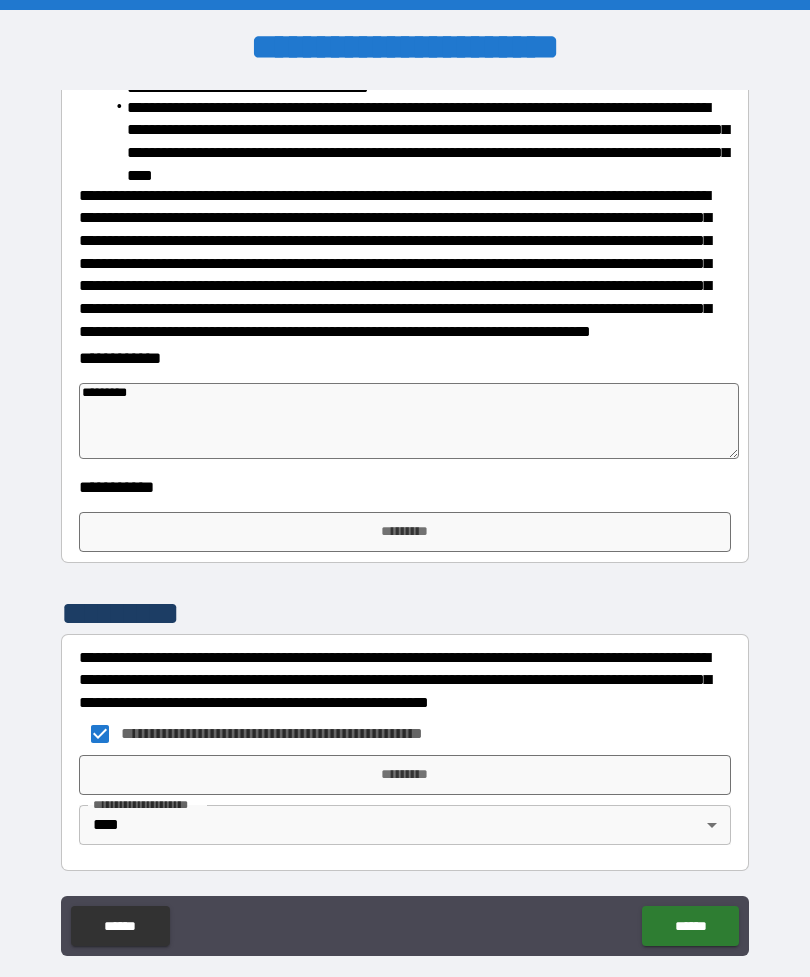 scroll, scrollTop: 1694, scrollLeft: 0, axis: vertical 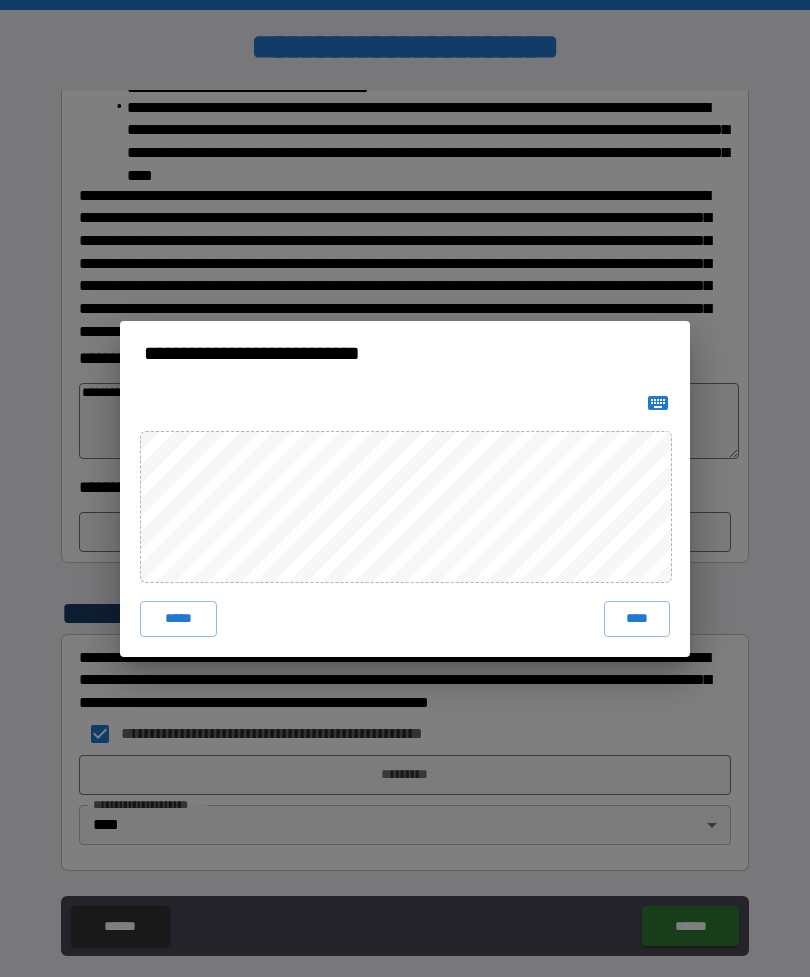 click on "****" at bounding box center (637, 619) 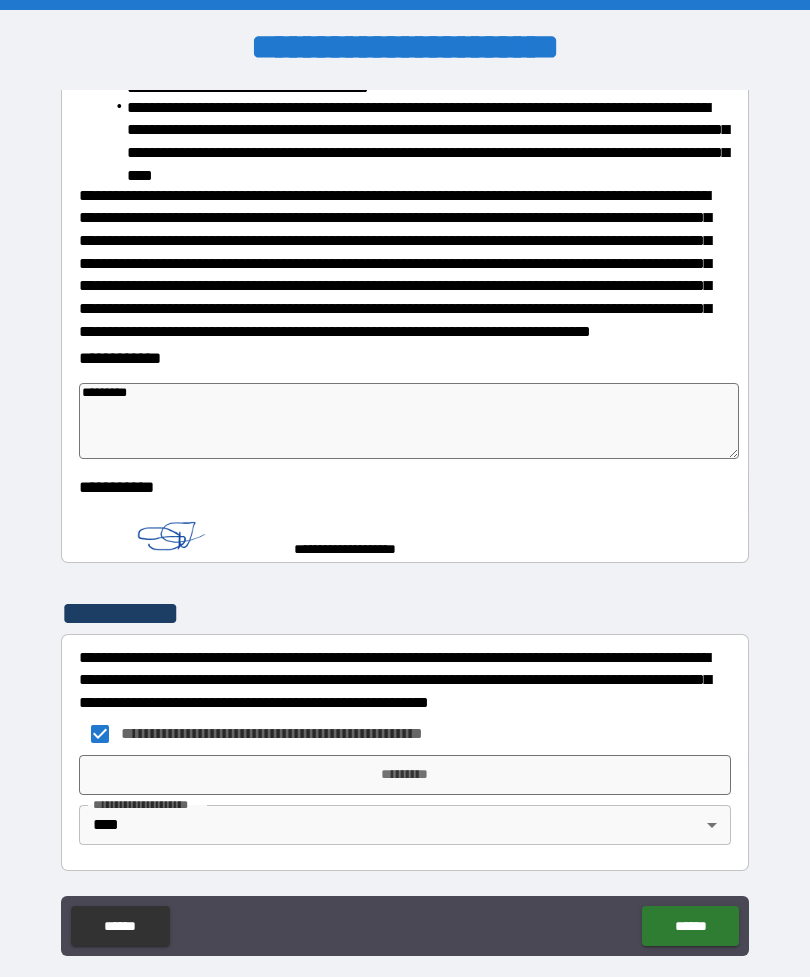 scroll, scrollTop: 1684, scrollLeft: 0, axis: vertical 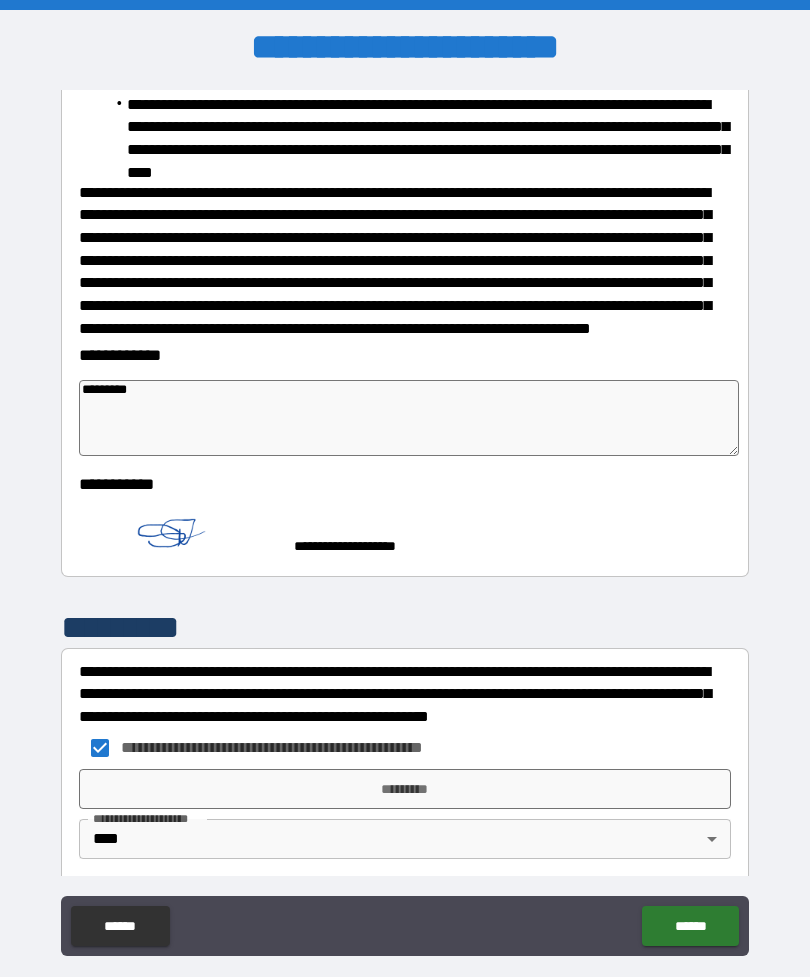 click on "*********" at bounding box center (405, 789) 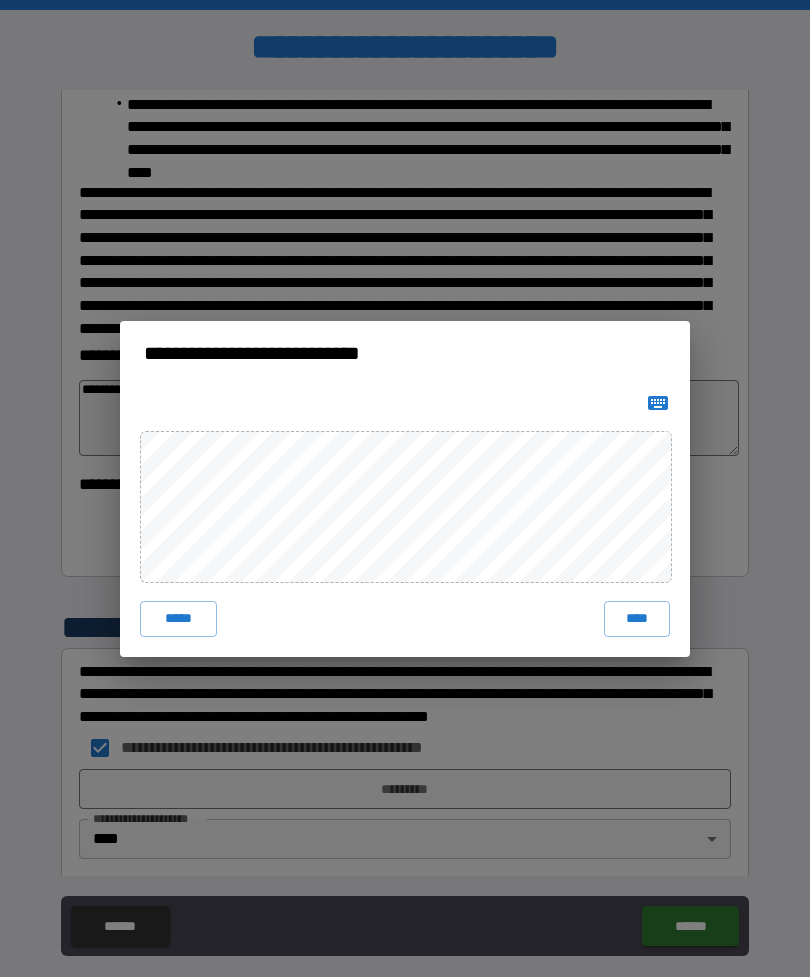 click on "****" at bounding box center (637, 619) 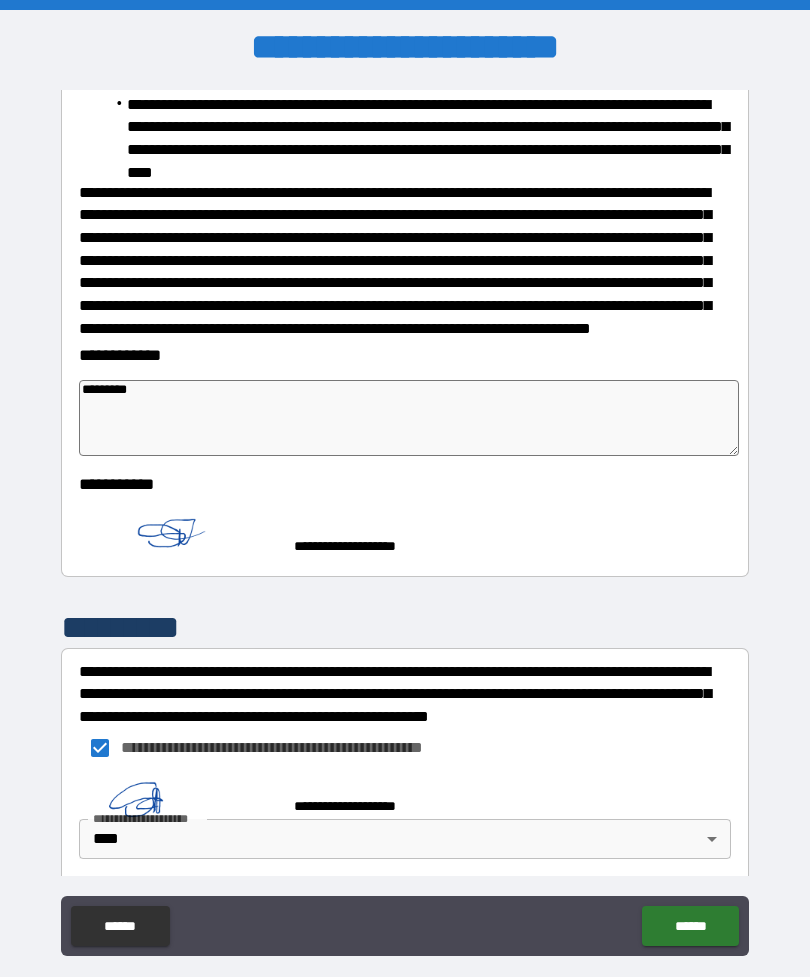 type on "*" 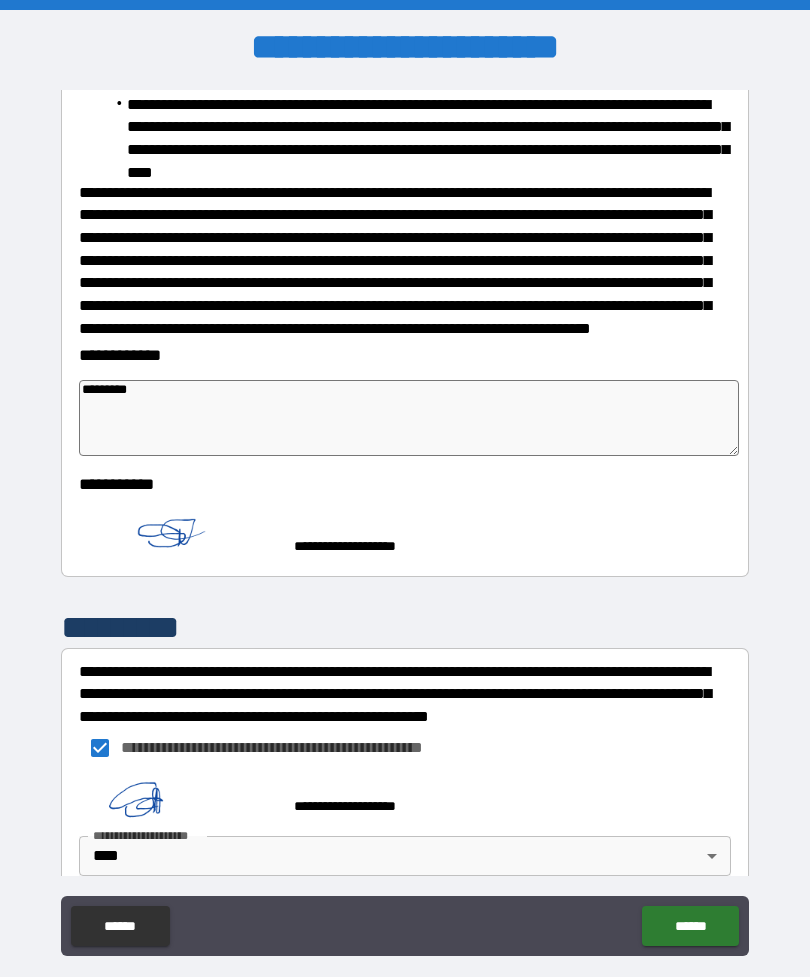 click on "******" at bounding box center (690, 926) 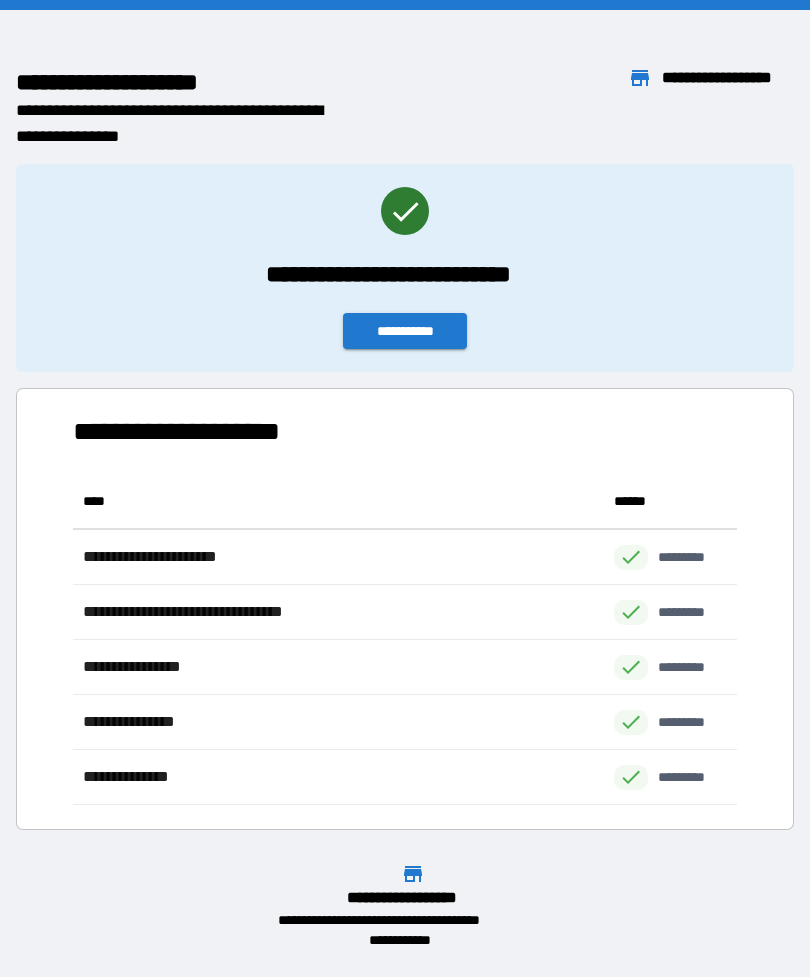 scroll, scrollTop: 331, scrollLeft: 664, axis: both 